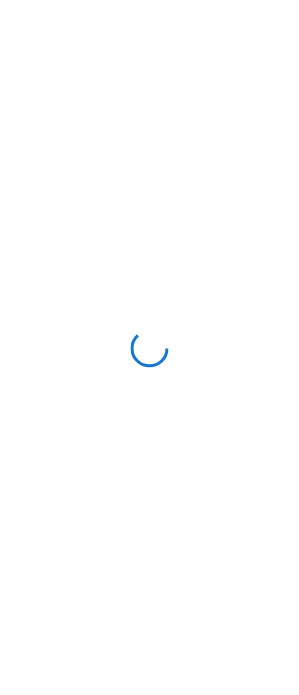 scroll, scrollTop: 0, scrollLeft: 0, axis: both 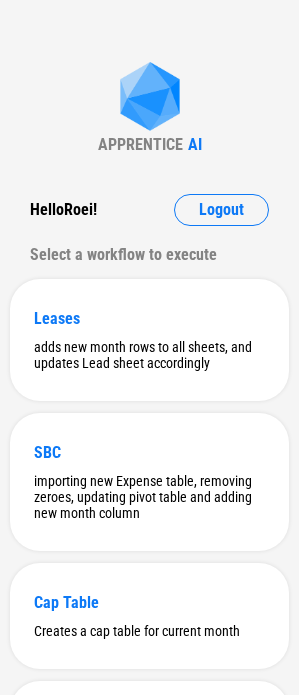click on "APPRENTICE AI Hello  [FIRST] ! Logout Select a workflow to execute Leases adds new month rows to all sheets, and updates Lead sheet accordingly SBC importing new Expense table, removing zeroes, updating pivot table and adding new month column Cap Table Creates a cap table for current month Itemized Balance Change from activity Creates a itemized balance change Artlist consolidation Update the file Artlist to the next month Payments Accounting Report Add new columns to convert all payments to USD" at bounding box center [149, 560] 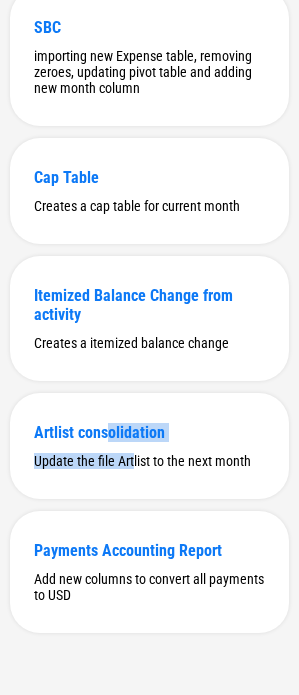 click on "Leases adds new month rows to all sheets, and updates Lead sheet accordingly SBC importing new Expense table, removing zeroes, updating pivot table and adding new month column Cap Table Creates a cap table for current month Itemized Balance Change from activity Creates a itemized balance change Artlist consolidation Update the file Artlist to the next month Payments Accounting Report Add new columns to convert all payments to USD" at bounding box center (149, 243) 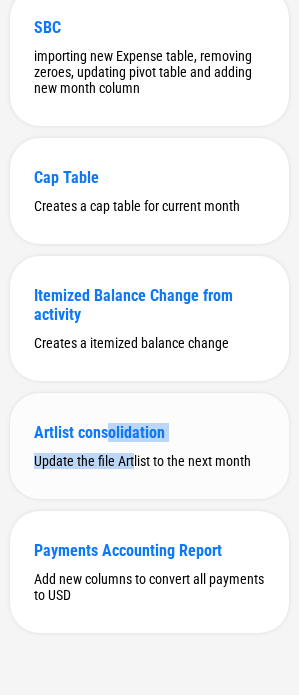 click on "Update the file Artlist to the next month" at bounding box center (149, 461) 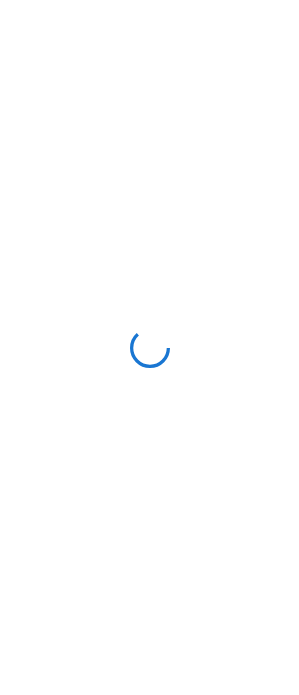 scroll, scrollTop: 0, scrollLeft: 0, axis: both 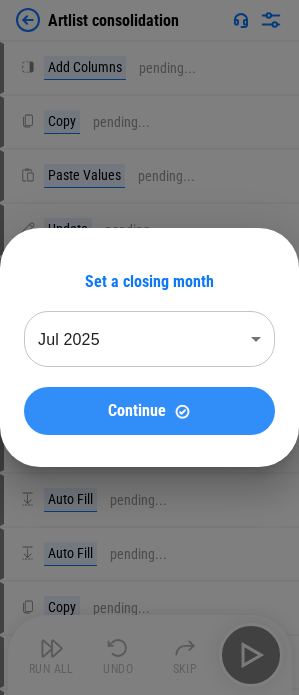 click on "Continue" at bounding box center [137, 411] 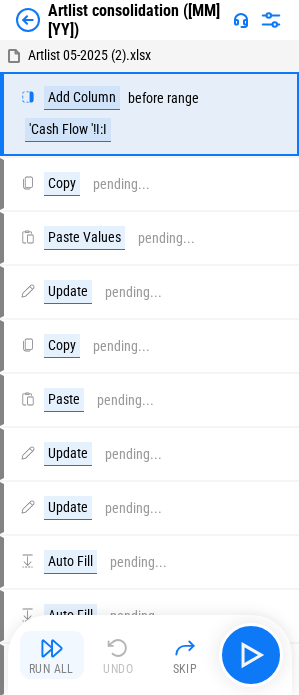 click on "Run All" at bounding box center (51, 669) 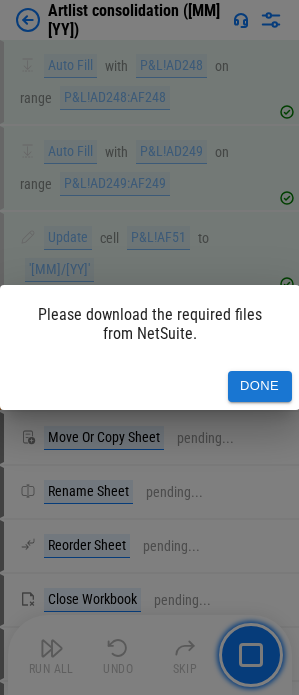 scroll, scrollTop: 3997, scrollLeft: 0, axis: vertical 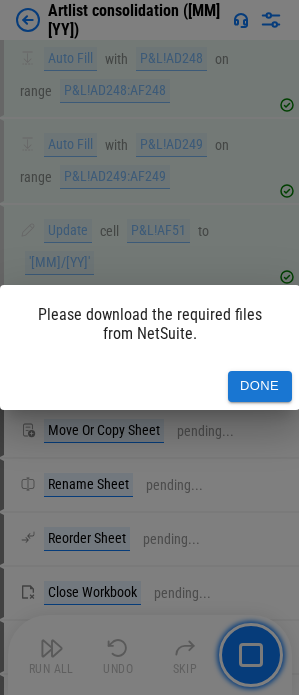 click on "Done" at bounding box center [260, 386] 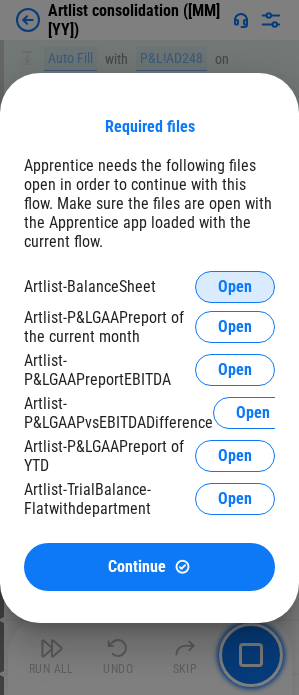 click on "Open" at bounding box center [235, 287] 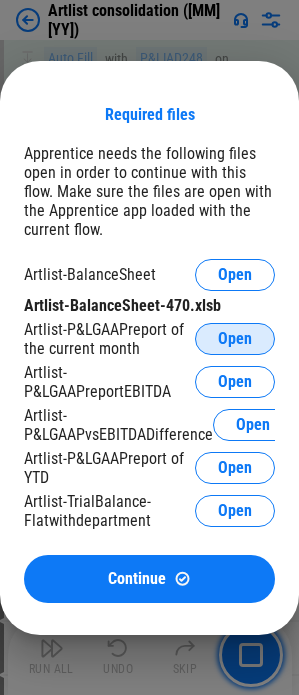 click on "Open" at bounding box center [235, 339] 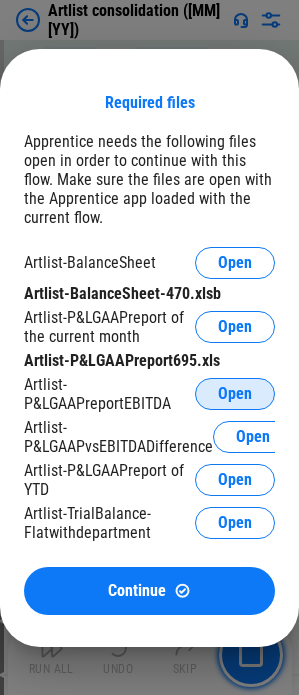 click on "Open" at bounding box center (235, 394) 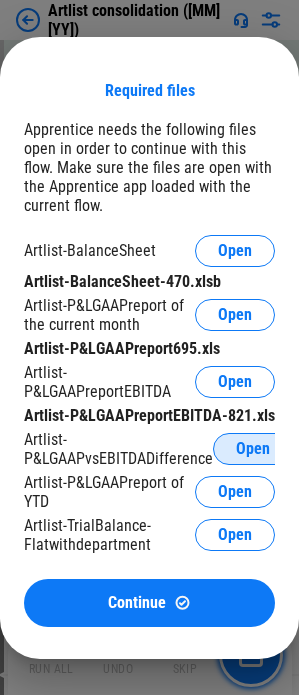 click on "Open" at bounding box center (253, 449) 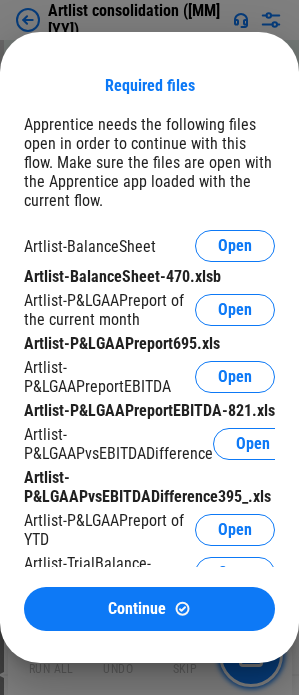scroll, scrollTop: 61, scrollLeft: 0, axis: vertical 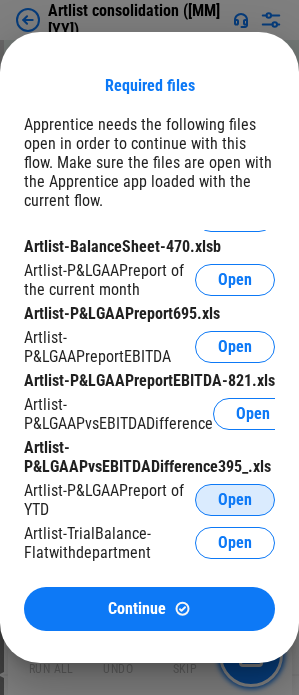 click on "Open" at bounding box center [235, 500] 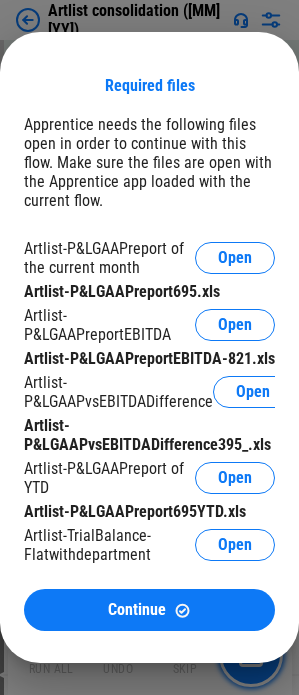 scroll, scrollTop: 83, scrollLeft: 0, axis: vertical 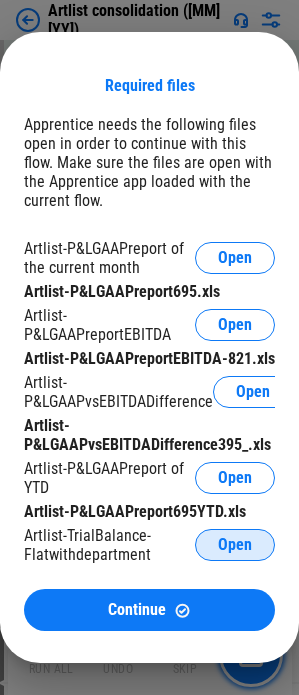 click on "Open" at bounding box center (235, 545) 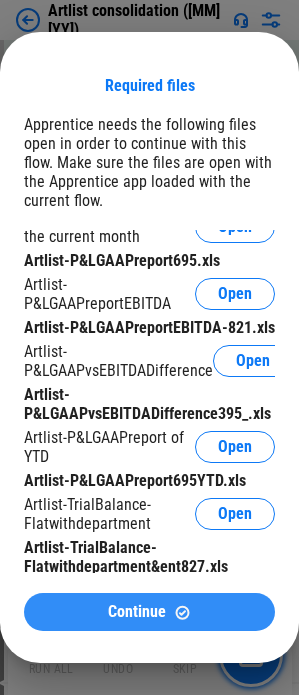 click on "Continue" at bounding box center (149, 612) 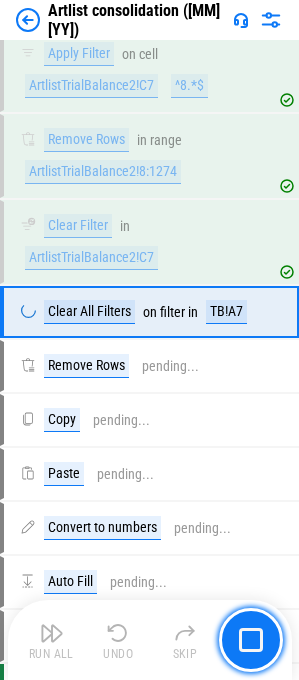 scroll, scrollTop: 10374, scrollLeft: 0, axis: vertical 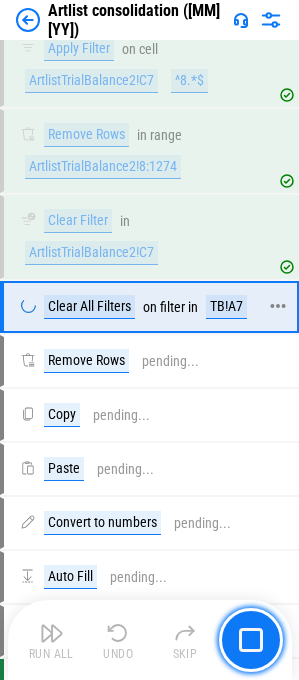 click on "Clear All Filters on filter in TB!A7" at bounding box center [136, 307] 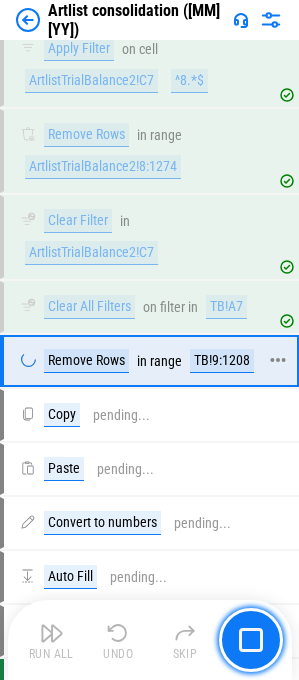 click on "Remove Rows" at bounding box center (86, 361) 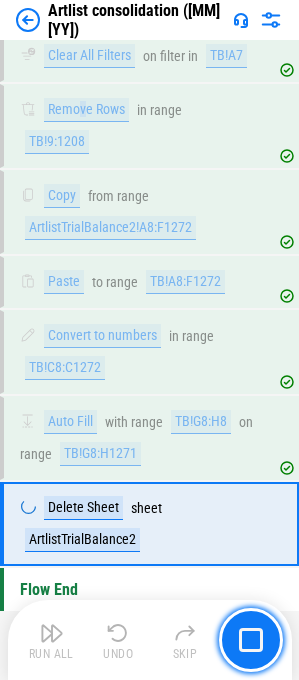 scroll, scrollTop: 10689, scrollLeft: 0, axis: vertical 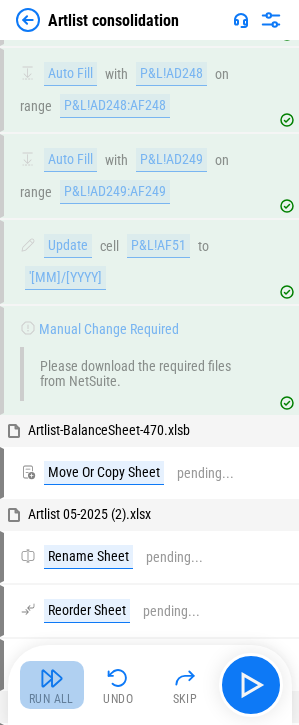 click at bounding box center [52, 678] 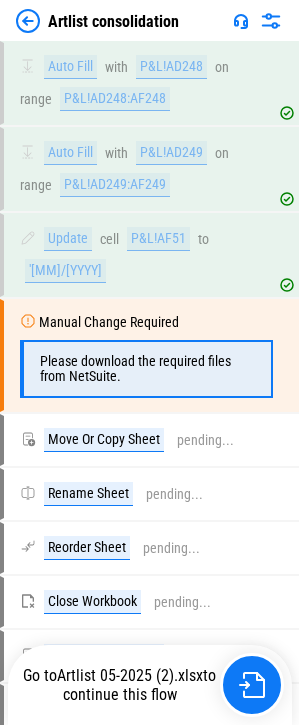 scroll, scrollTop: 3983, scrollLeft: 0, axis: vertical 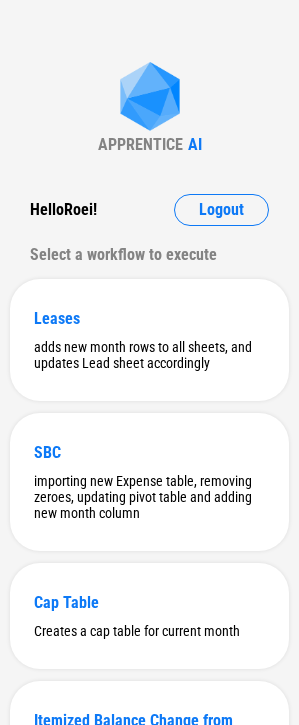 click on "APPRENTICE AI Hello  [FIRST] ! Logout Select a workflow to execute Leases adds new month rows to all sheets, and updates Lead sheet accordingly SBC importing new Expense table, removing zeroes, updating pivot table and adding new month column Cap Table Creates a cap table for current month Itemized Balance Change from activity Creates a itemized balance change Artlist consolidation Update the file Artlist to the next month Payments Accounting Report Add new columns to convert all payments to USD" at bounding box center [149, 560] 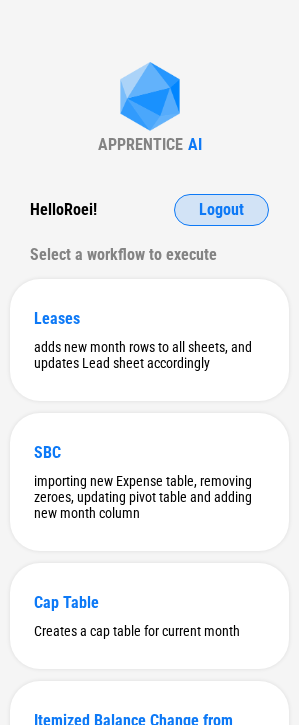 click on "Logout" at bounding box center (221, 210) 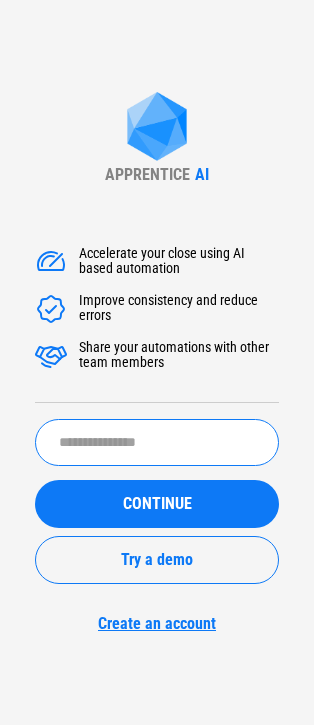 click at bounding box center [157, 442] 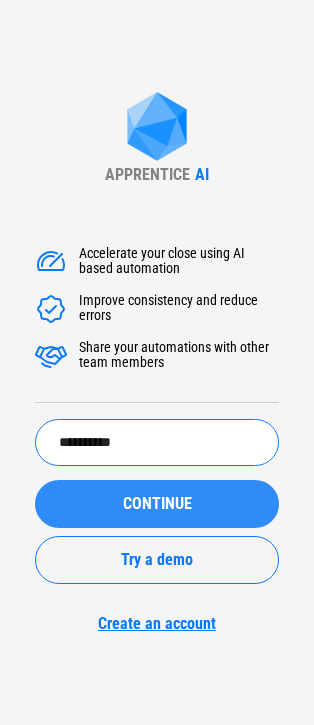click on "CONTINUE" at bounding box center (157, 504) 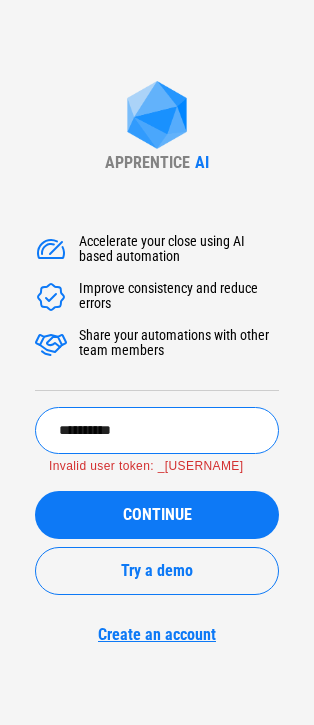 click on "**********" at bounding box center (157, 430) 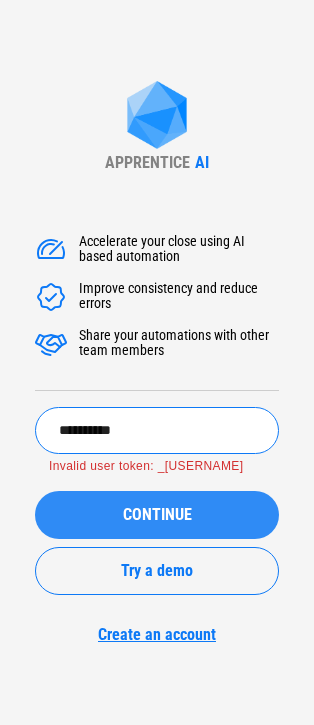 type on "**********" 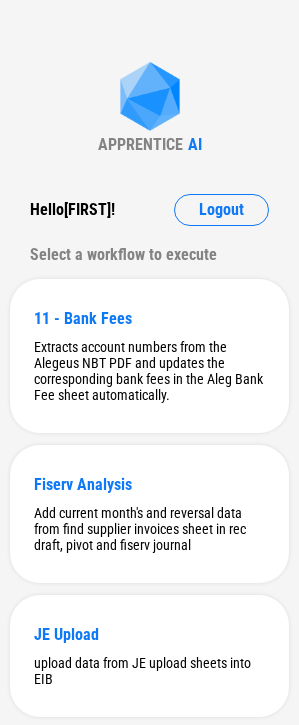 click on "APPRENTICE AI Hello  Indrajeet ! Logout Select a workflow to execute 11 - Bank Fees Extracts account numbers from the Alegeus NBT PDF and updates the corresponding bank fees in the Aleg Bank Fee sheet automatically. Fiserv Analysis Add current month's and reversal data from find supplier invoices sheet in rec draft, pivot and fiserv journal JE Upload upload data from JE upload sheets into EIB Card Inventory Amortization Adding new rows from Find Supplier Invoices to CardProd inventory 41 Senior Credit Amortization and Interest Accrual updating Journal Entry and Interest Accrual 57 Settlement Process settlement account activity and detailed cash activity data by importing new records and updating dates and debit in JE. 41 - Alegeus Debt Amortization Updates the debt amortization schedule by modifying dates and credit amounts in the Journal Entries sheet 29-Avidia custodial revenue Settlement Journal Entry Copies the new data from the Settlement Loan Summary 1701 - Deffered Financing Cost" at bounding box center [149, 924] 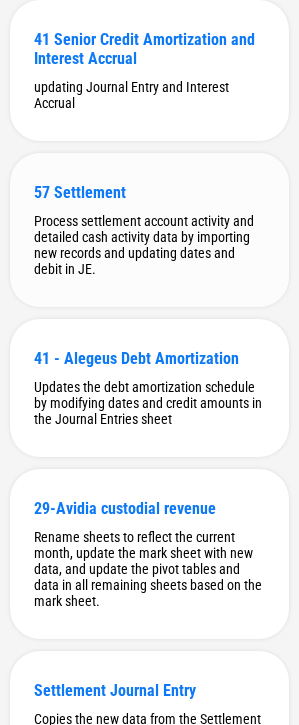 scroll, scrollTop: 1153, scrollLeft: 0, axis: vertical 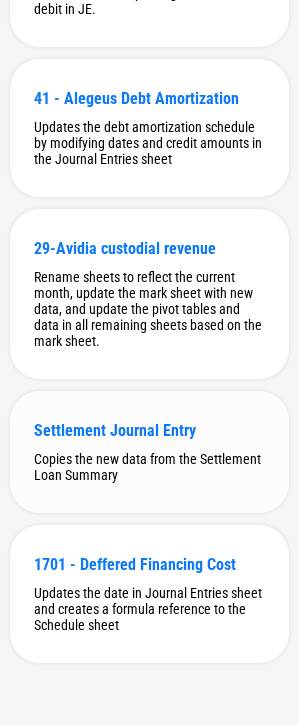 click on "Settlement Journal Entry Copies the new data from the Settlement Loan Summary" at bounding box center (149, 452) 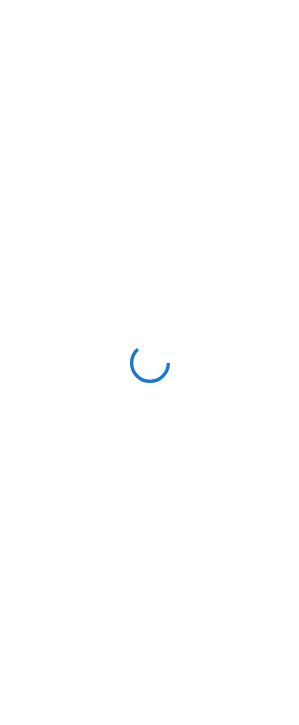scroll, scrollTop: 0, scrollLeft: 0, axis: both 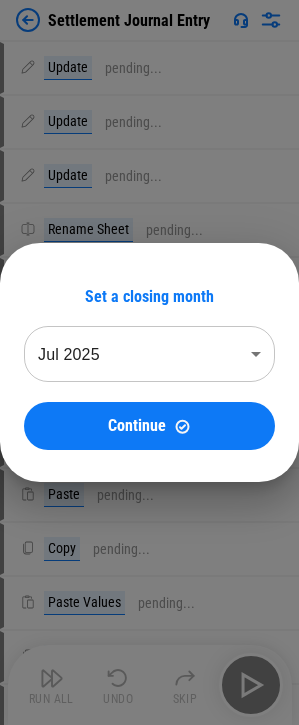 click on "Continue" at bounding box center [149, 426] 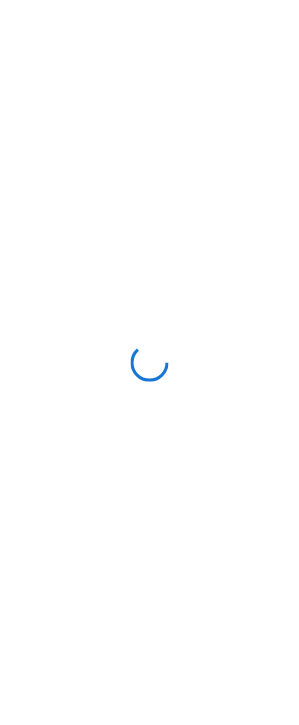 scroll, scrollTop: 0, scrollLeft: 0, axis: both 